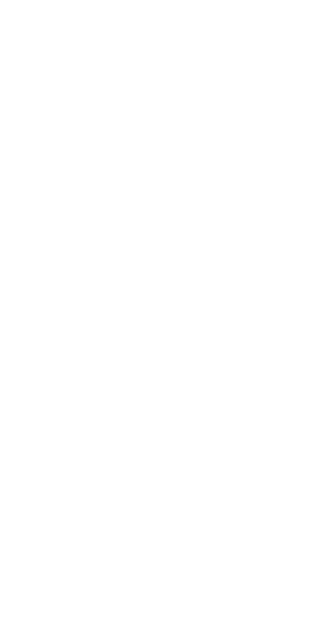 scroll, scrollTop: 0, scrollLeft: 0, axis: both 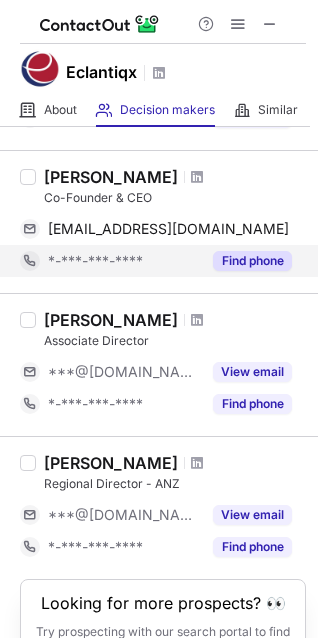 click on "Find phone" at bounding box center [252, 261] 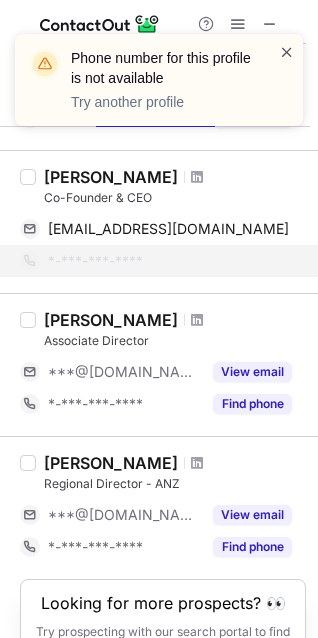 click at bounding box center (287, 52) 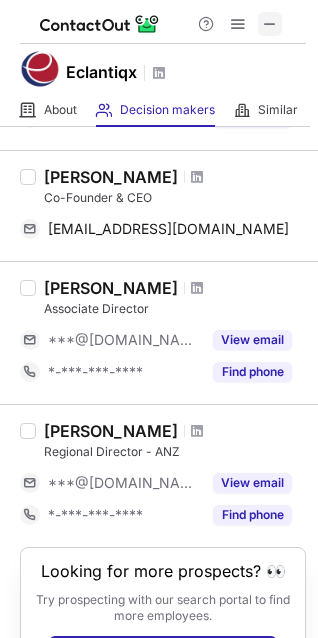 click at bounding box center (270, 24) 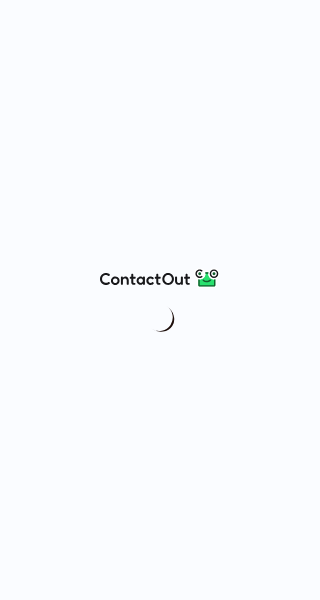 scroll, scrollTop: 0, scrollLeft: 0, axis: both 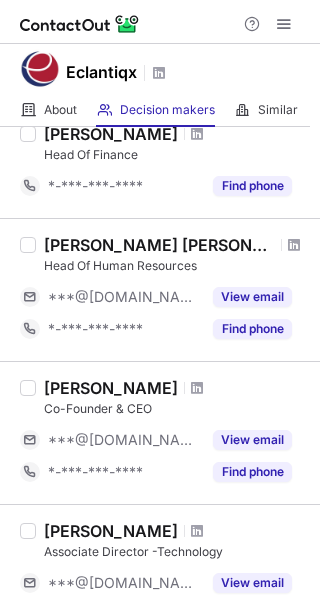 drag, startPoint x: 37, startPoint y: 383, endPoint x: 206, endPoint y: 386, distance: 169.02663 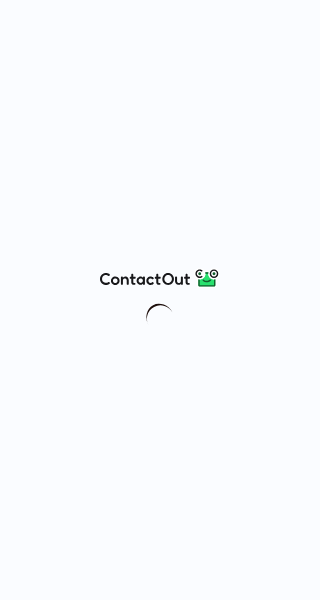 scroll, scrollTop: 0, scrollLeft: 0, axis: both 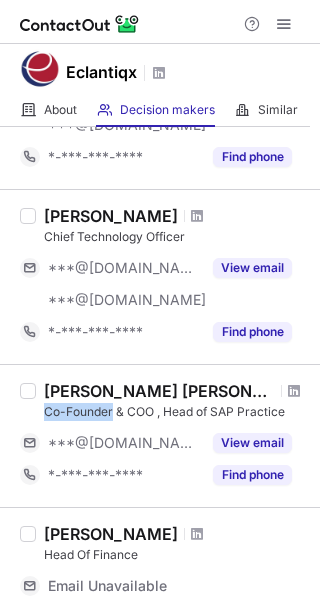 drag, startPoint x: 36, startPoint y: 407, endPoint x: 112, endPoint y: 406, distance: 76.00658 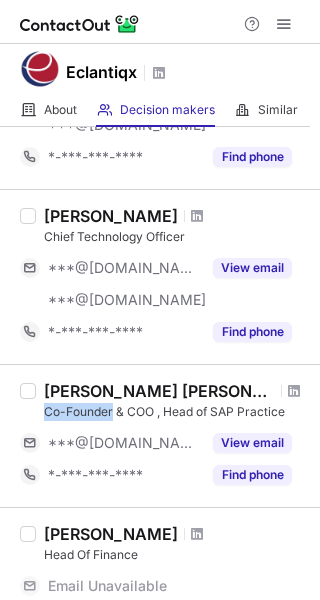 copy on "Co-Founder" 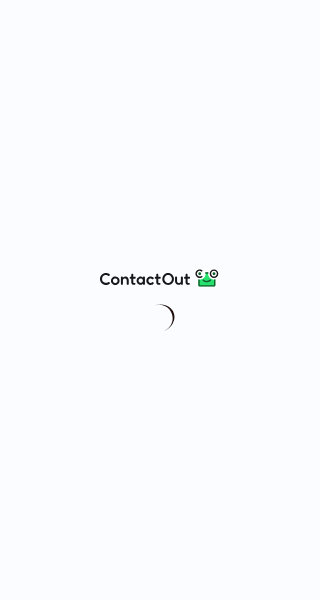 scroll, scrollTop: 0, scrollLeft: 0, axis: both 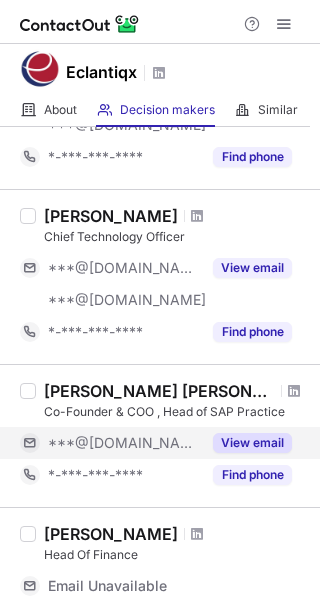 click on "View email" at bounding box center (252, 443) 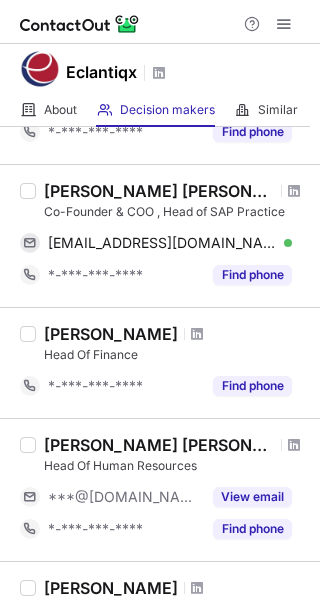 scroll, scrollTop: 500, scrollLeft: 0, axis: vertical 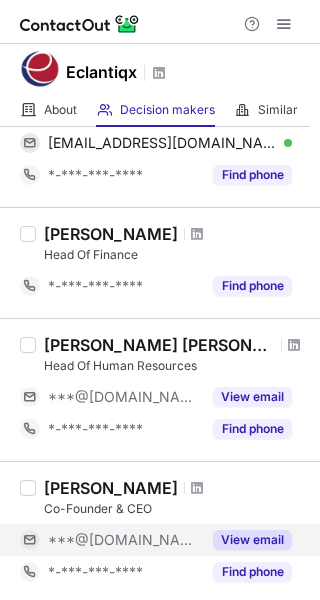 click on "View email" at bounding box center [252, 540] 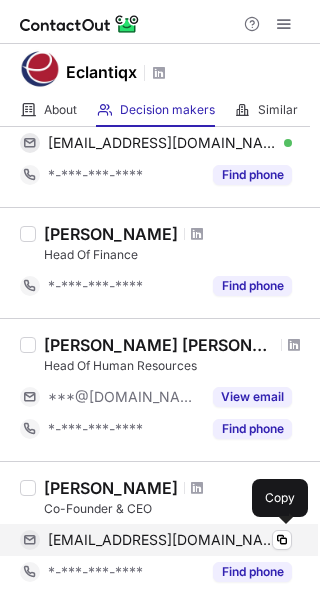 drag, startPoint x: 47, startPoint y: 545, endPoint x: 255, endPoint y: 544, distance: 208.00241 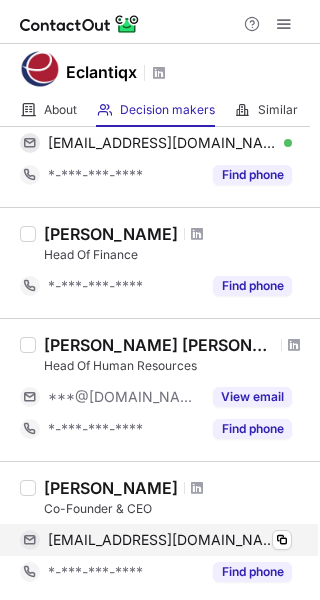 copy on "mittapallirajasekhar@gmail.com" 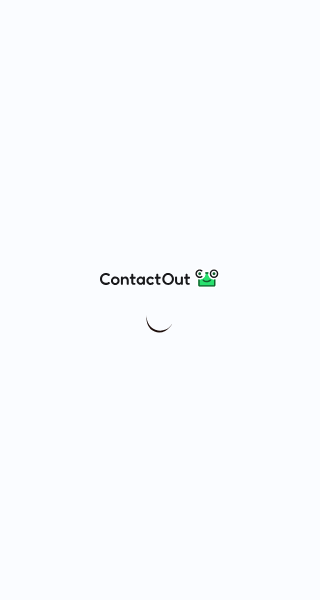 scroll, scrollTop: 0, scrollLeft: 0, axis: both 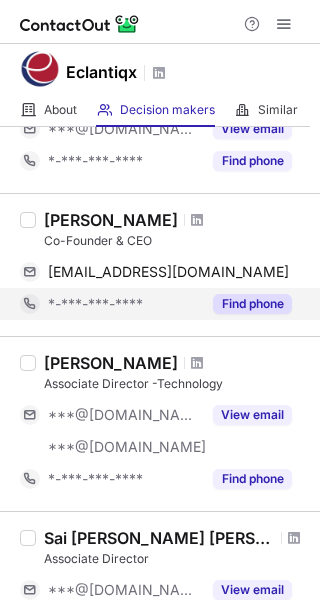 click on "Find phone" at bounding box center (252, 304) 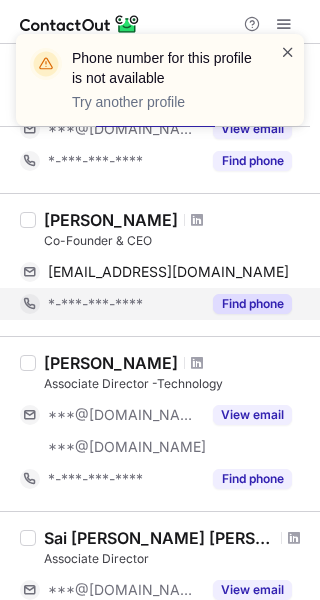 click at bounding box center (288, 52) 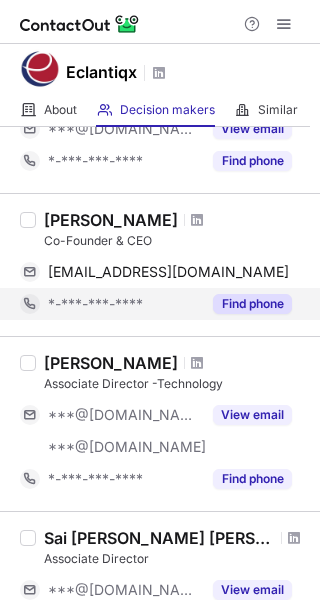 scroll, scrollTop: 768, scrollLeft: 0, axis: vertical 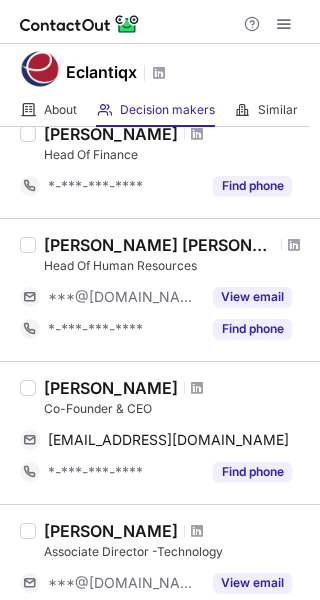 drag, startPoint x: 46, startPoint y: 415, endPoint x: 206, endPoint y: 386, distance: 162.60689 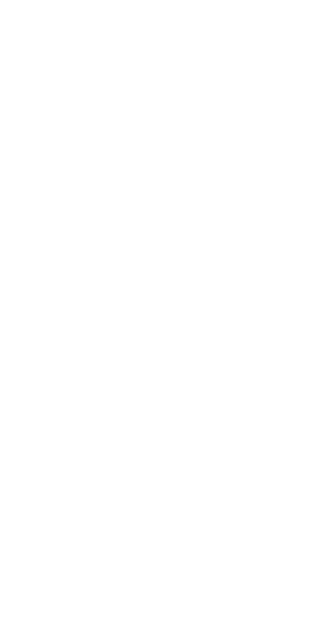 scroll, scrollTop: 0, scrollLeft: 0, axis: both 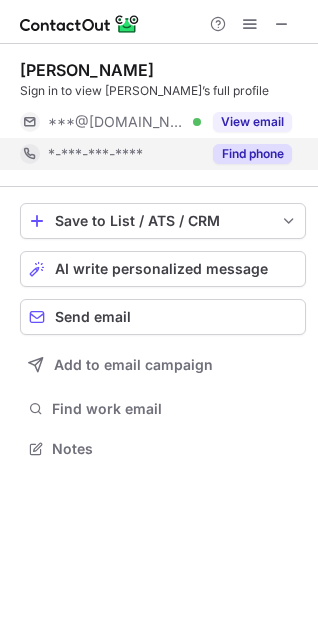 click on "Find phone" at bounding box center [252, 154] 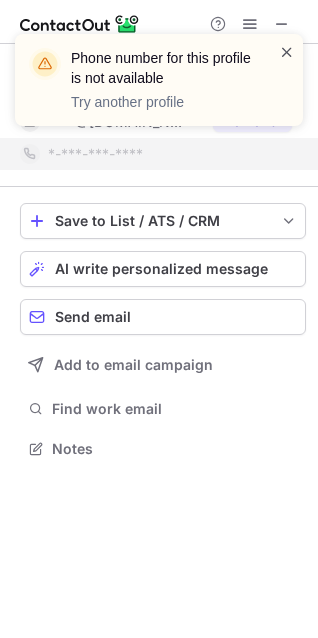 click at bounding box center (287, 52) 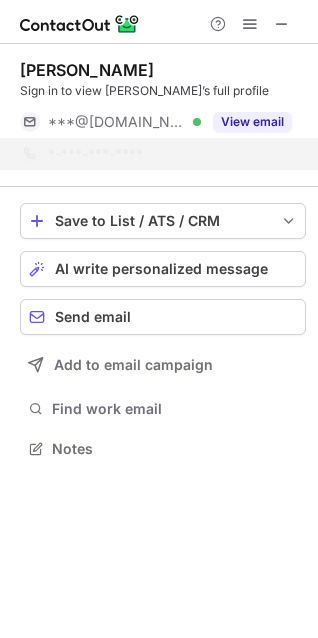click on "Phone number for this profile is not available Try another profile" at bounding box center (159, 88) 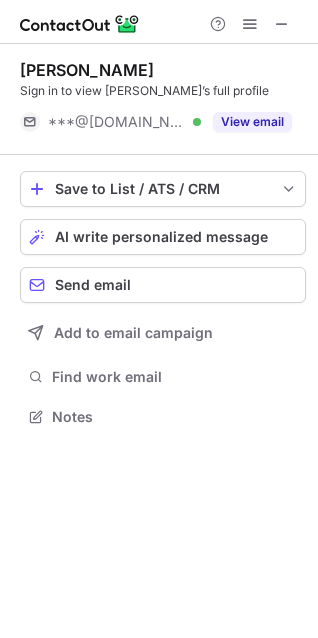 scroll, scrollTop: 403, scrollLeft: 318, axis: both 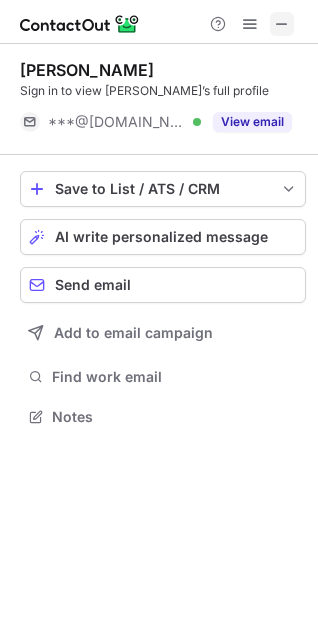 click at bounding box center [282, 24] 